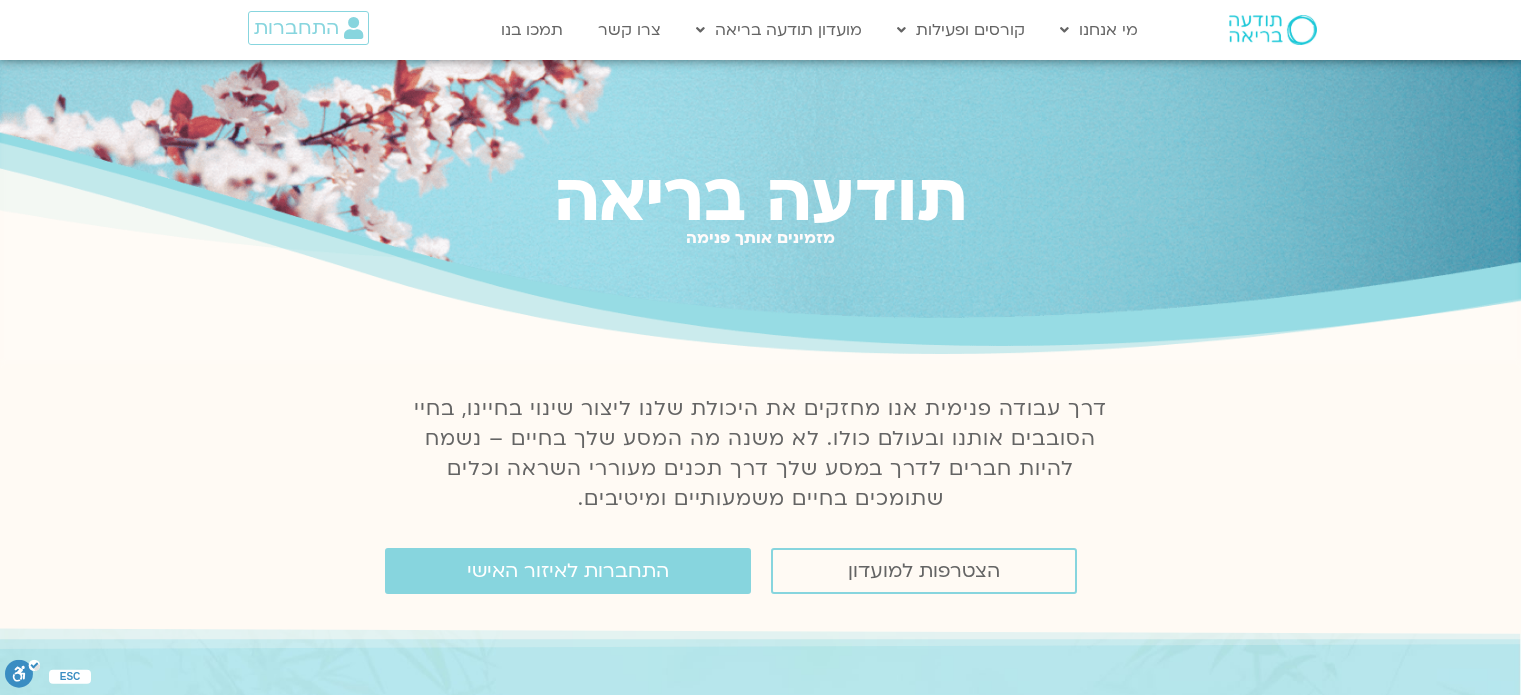 scroll, scrollTop: 0, scrollLeft: 0, axis: both 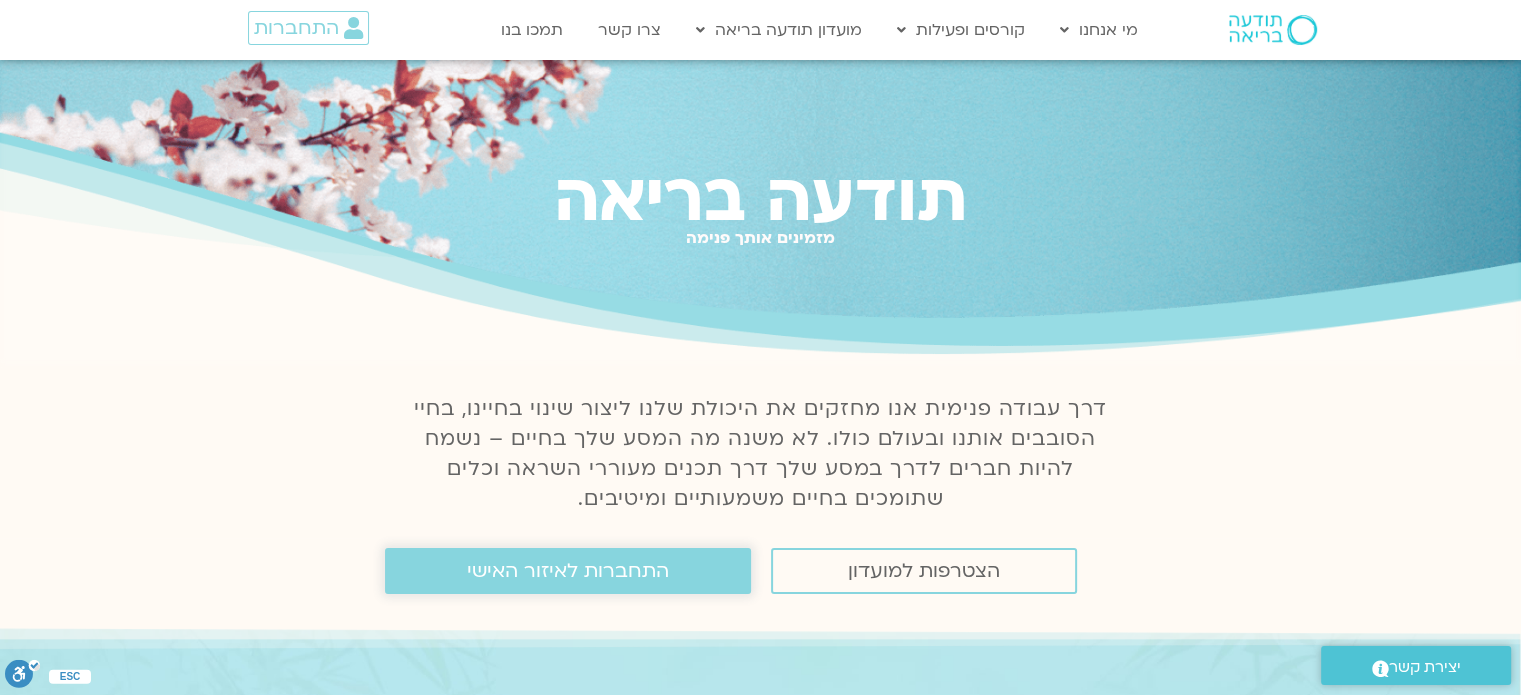 click on "התחברות לאיזור האישי" at bounding box center [568, 571] 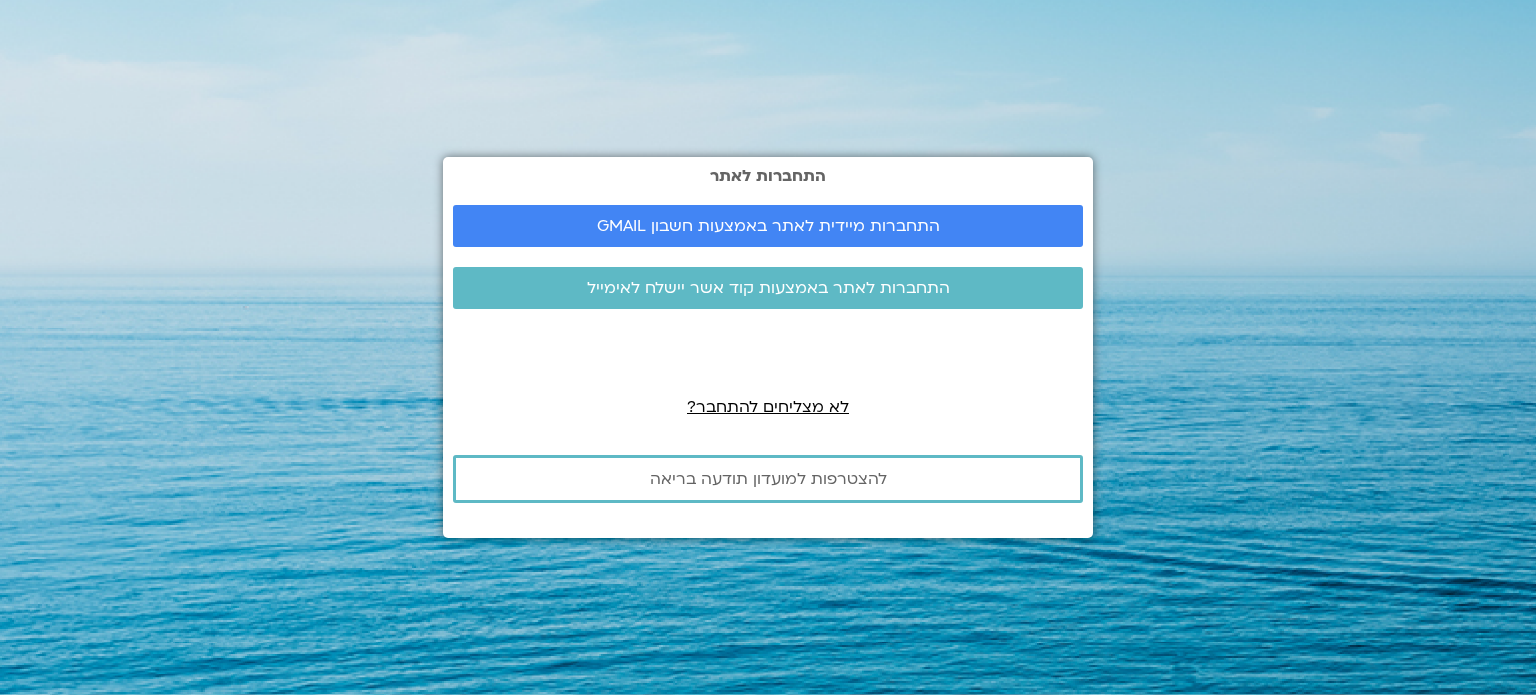 scroll, scrollTop: 0, scrollLeft: 0, axis: both 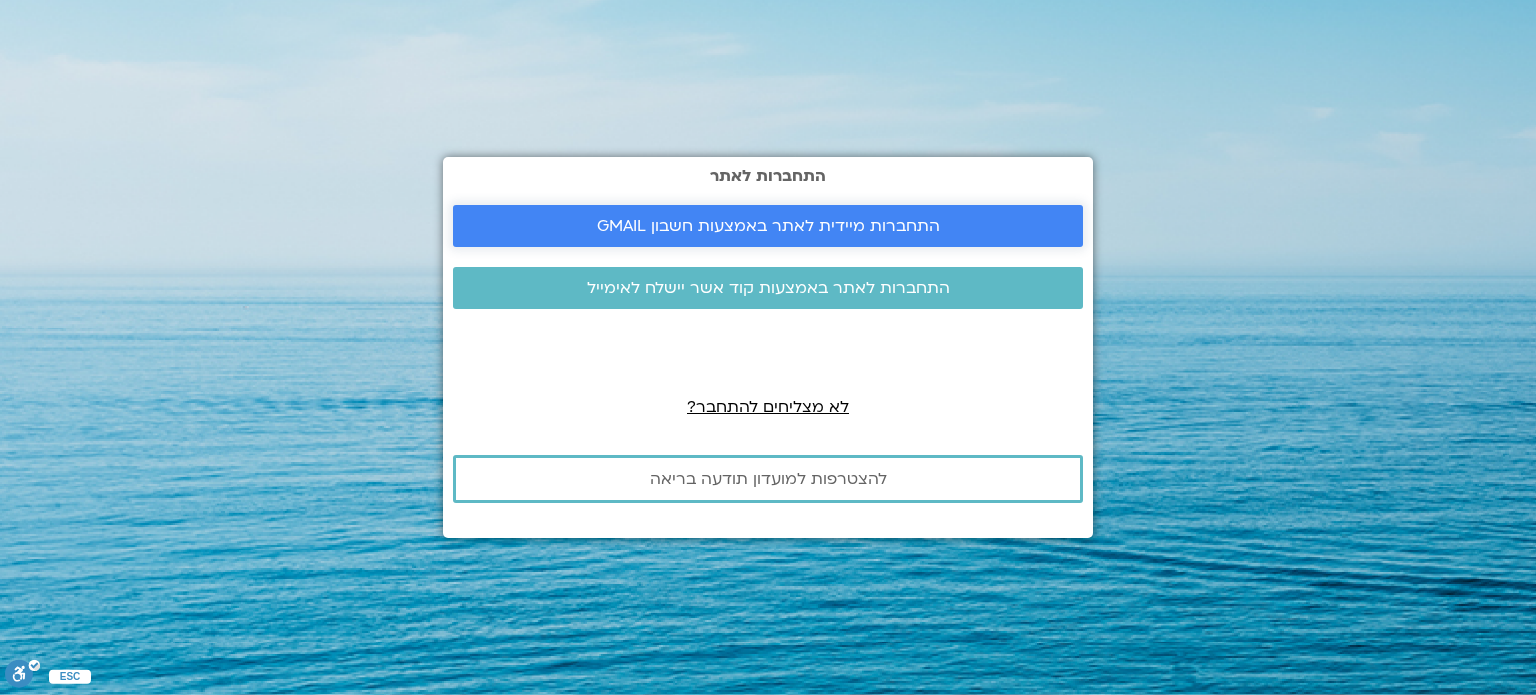 click on "התחברות מיידית לאתר באמצעות חשבון GMAIL" at bounding box center [768, 226] 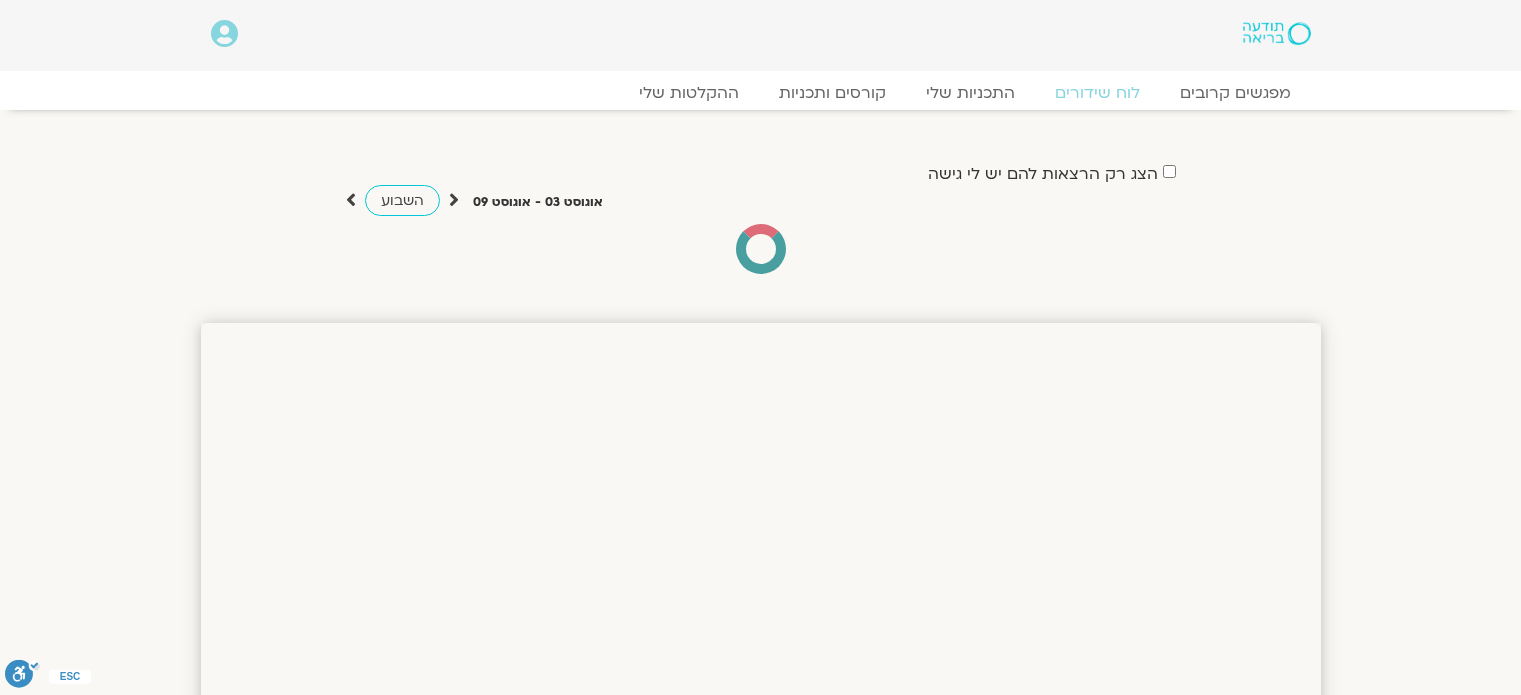 scroll, scrollTop: 0, scrollLeft: 0, axis: both 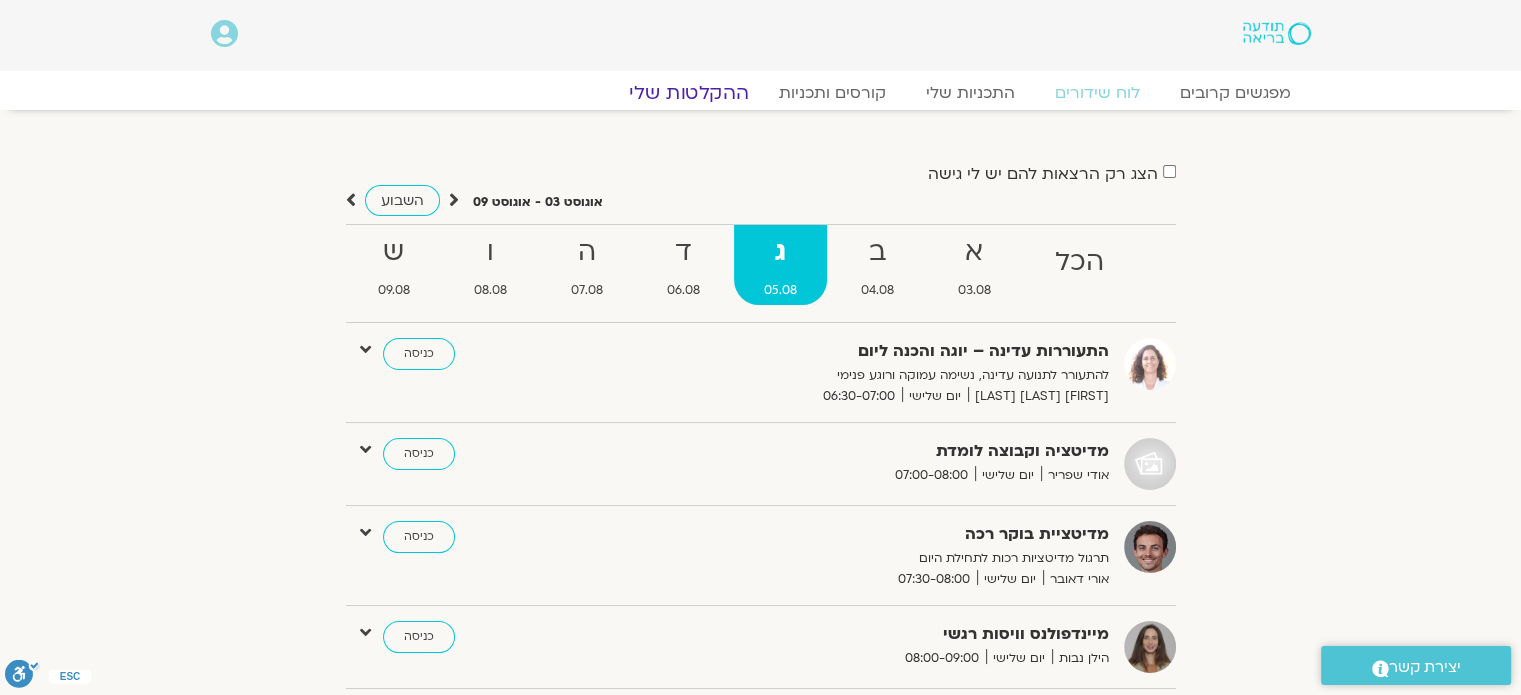 click on "ההקלטות שלי" 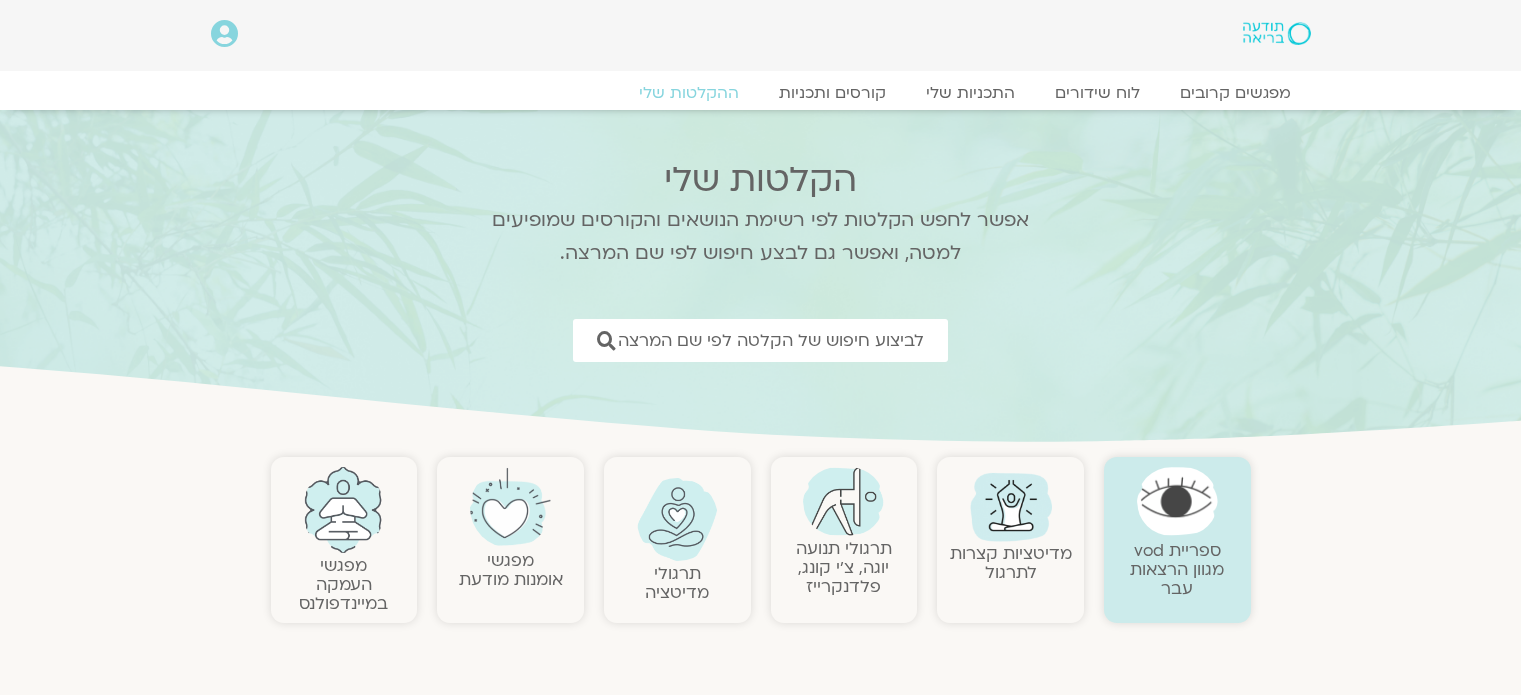scroll, scrollTop: 0, scrollLeft: 0, axis: both 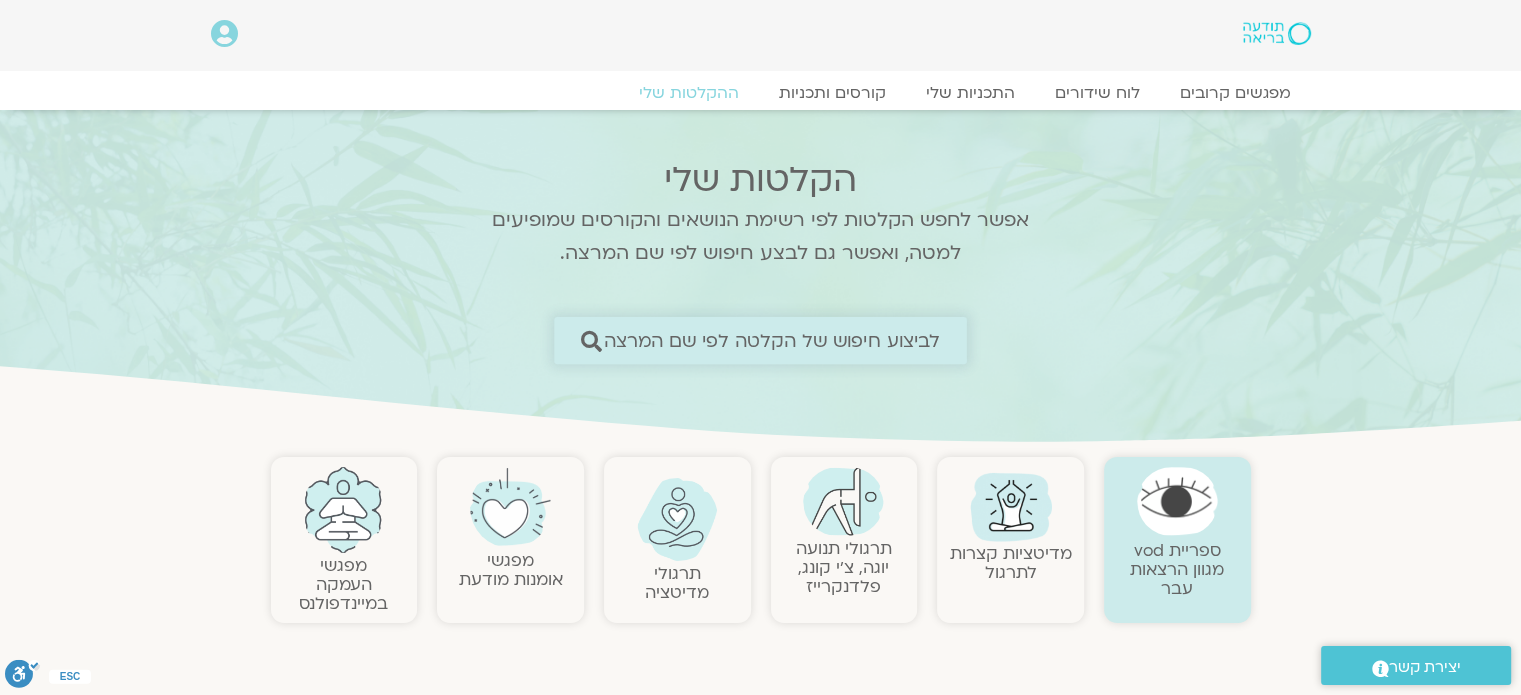 click on "לביצוע חיפוש של הקלטה לפי שם המרצה" at bounding box center [772, 340] 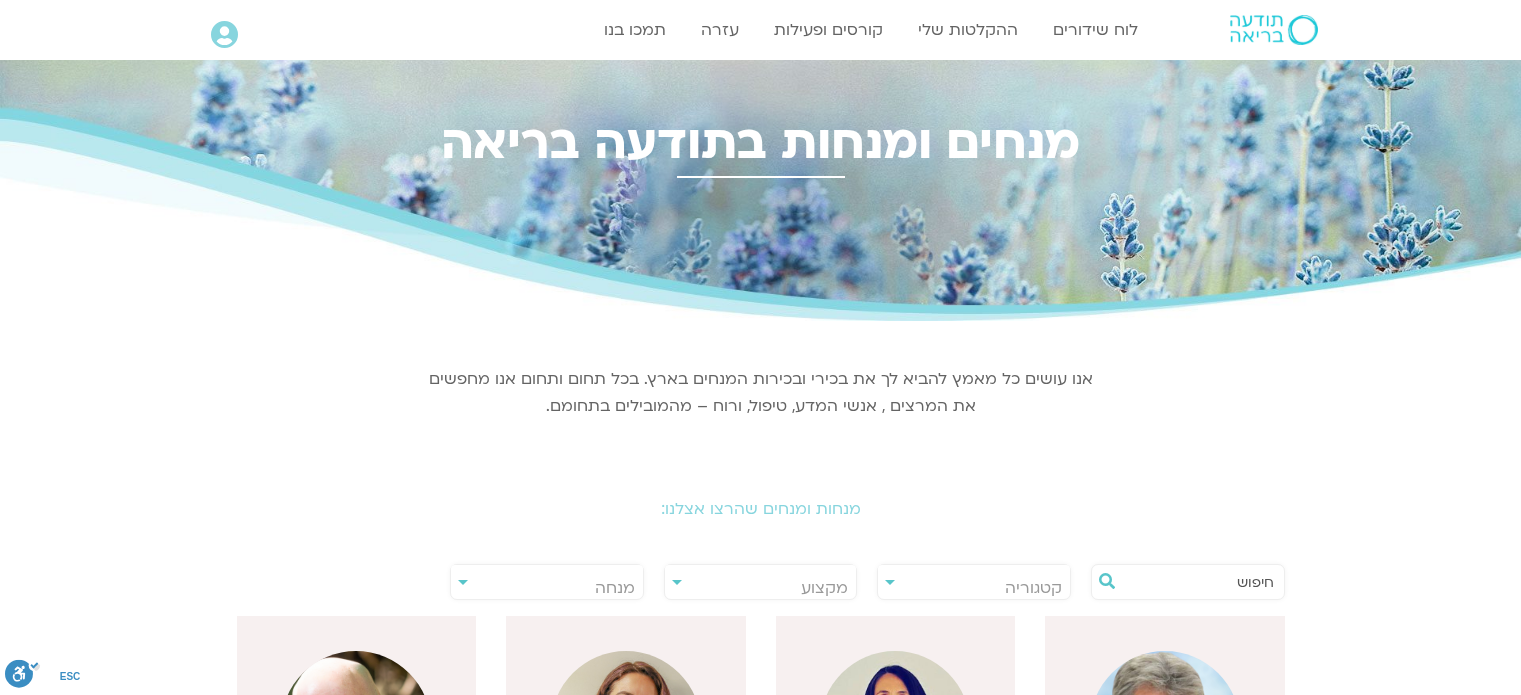 scroll, scrollTop: 0, scrollLeft: 0, axis: both 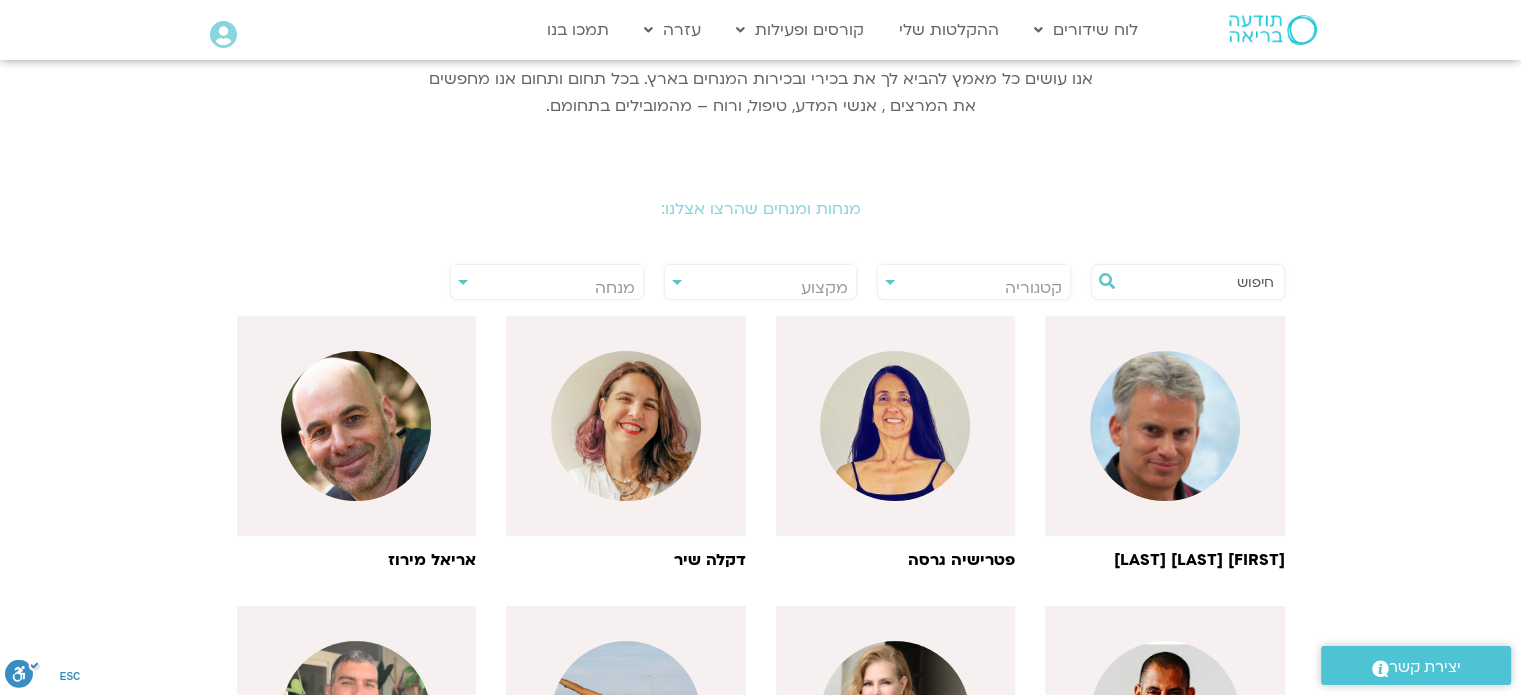 click on "מנחה" at bounding box center [547, 288] 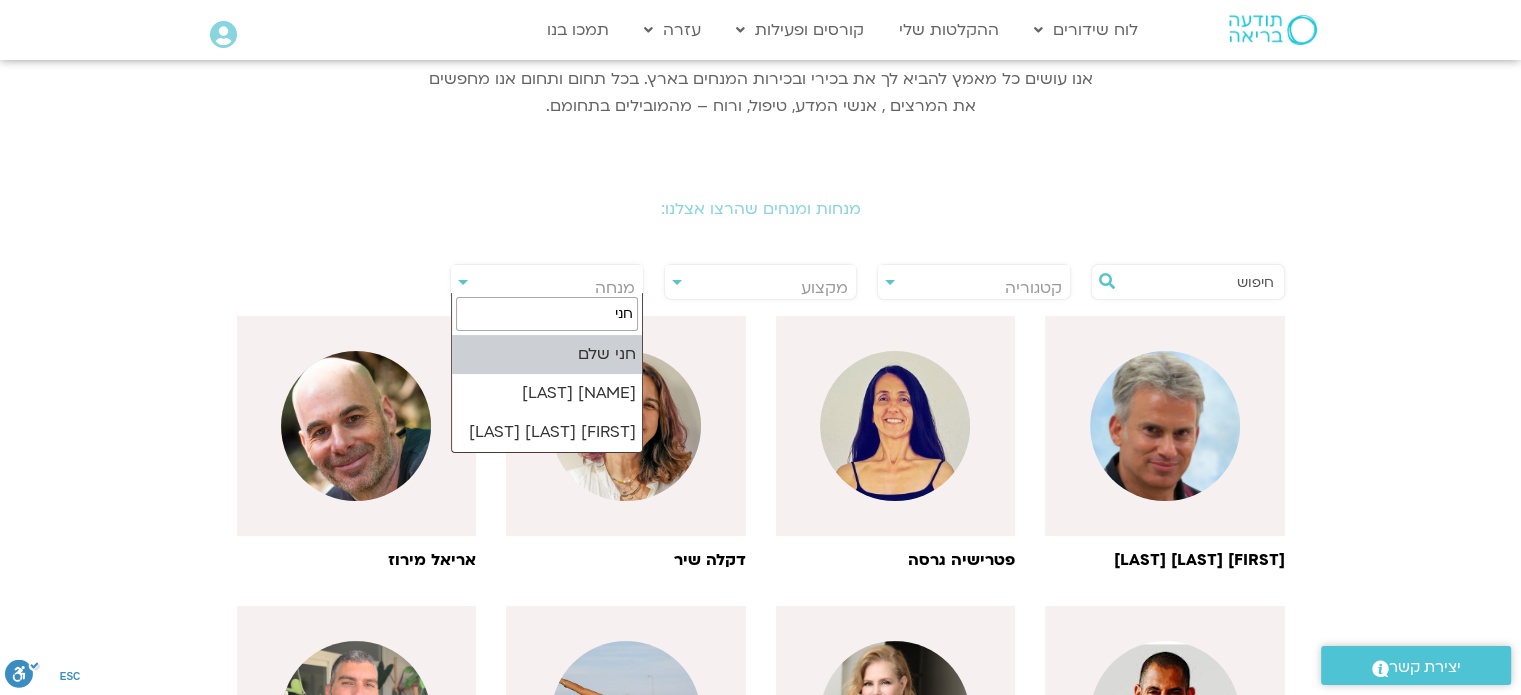 type on "חני" 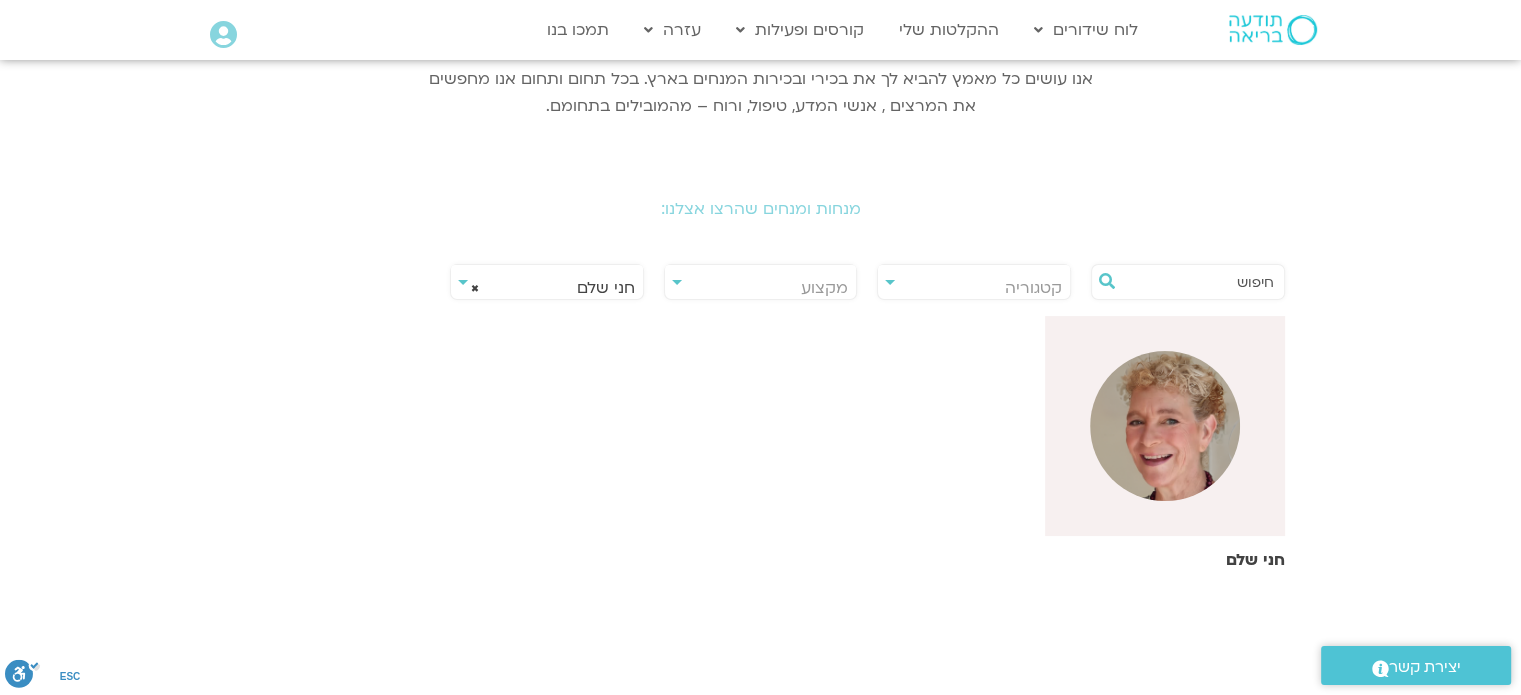 click at bounding box center (1165, 426) 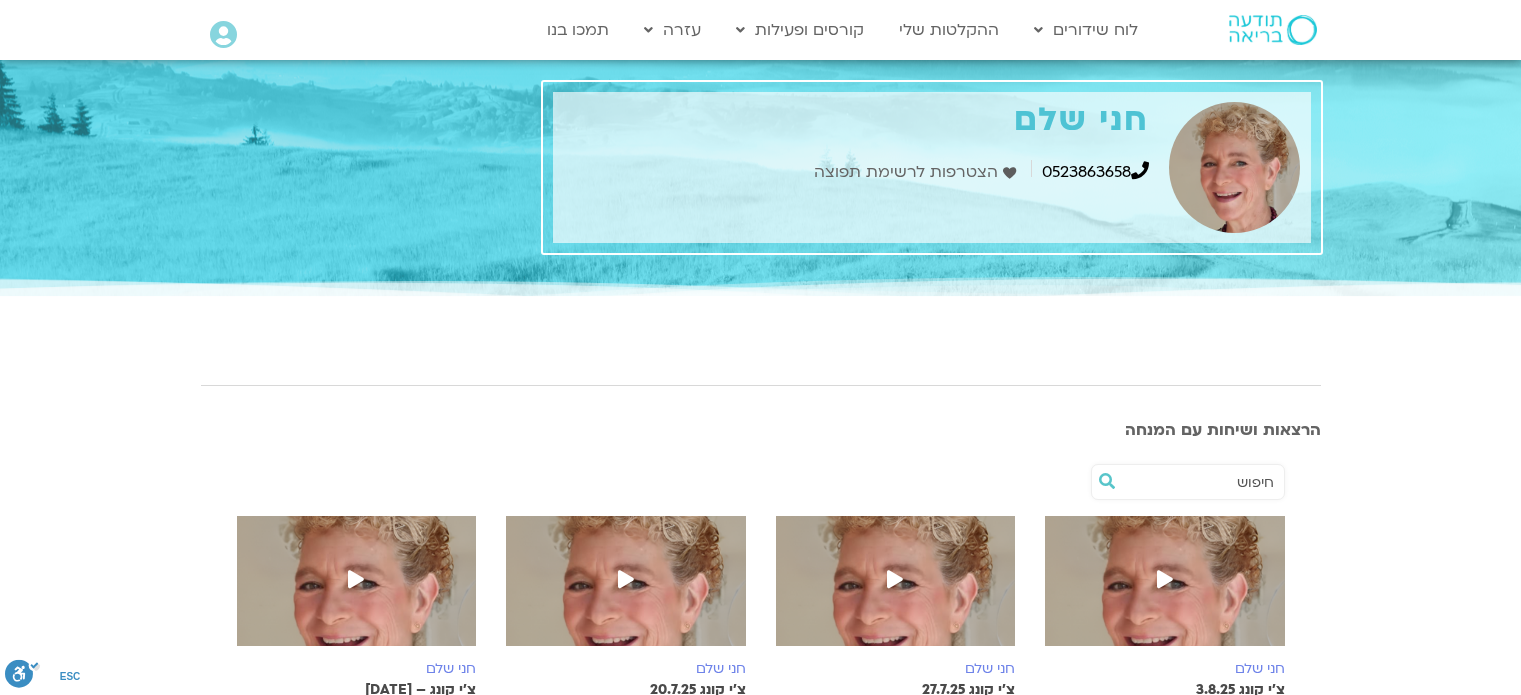 scroll, scrollTop: 0, scrollLeft: 0, axis: both 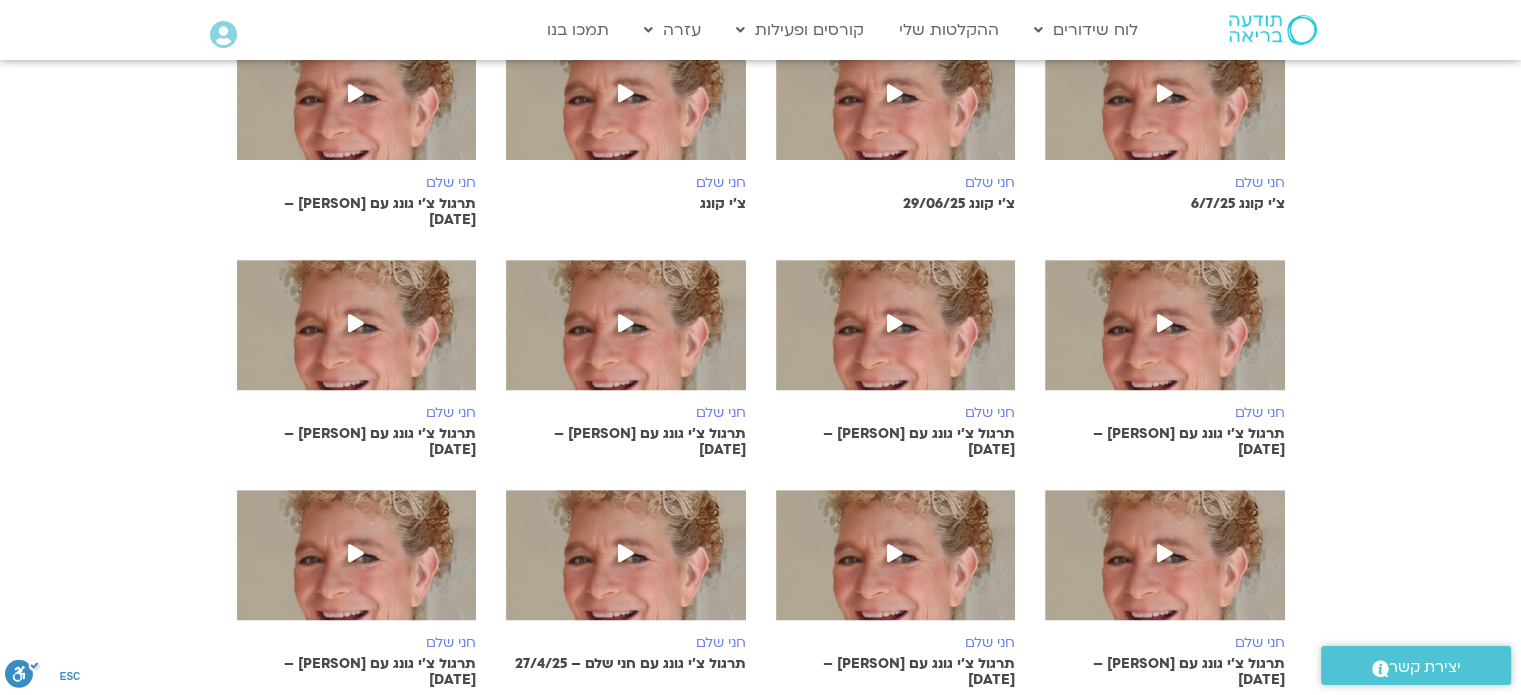 click at bounding box center (1165, 323) 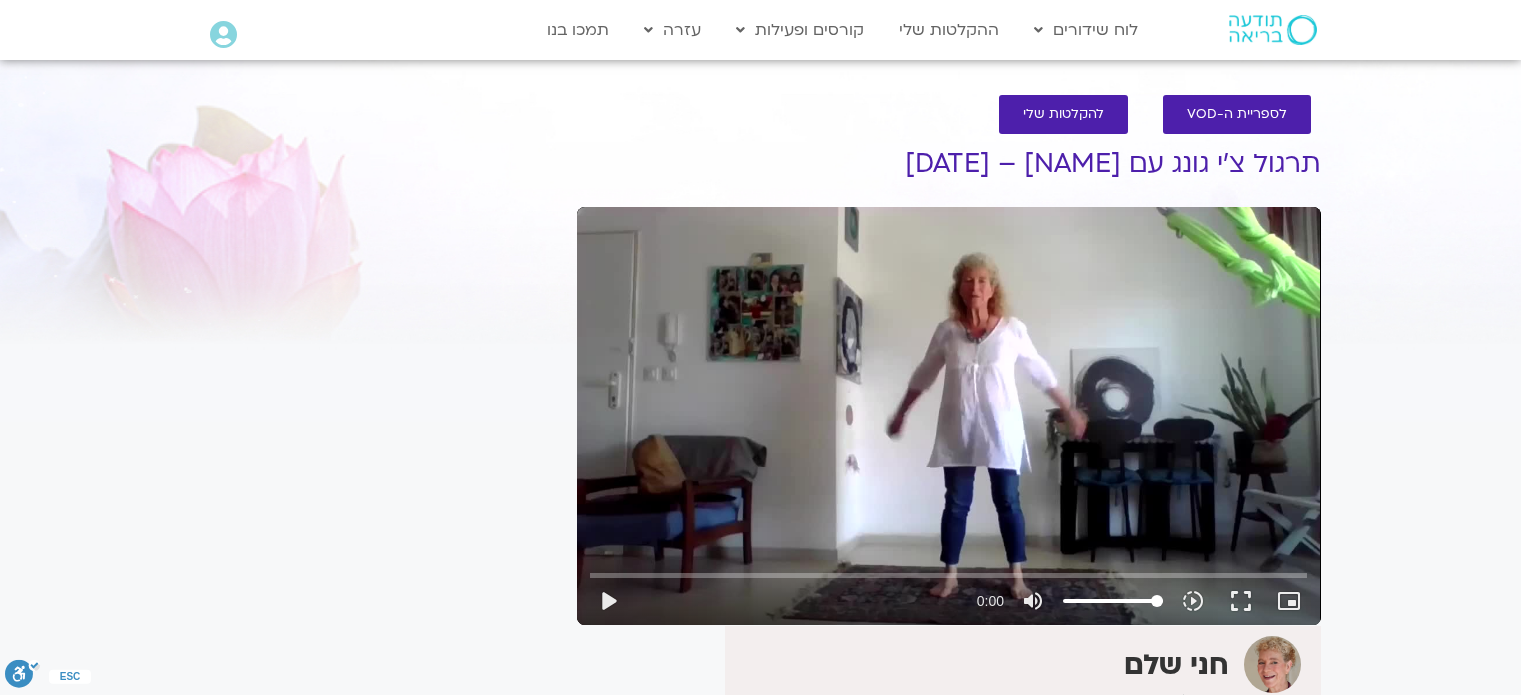 scroll, scrollTop: 0, scrollLeft: 0, axis: both 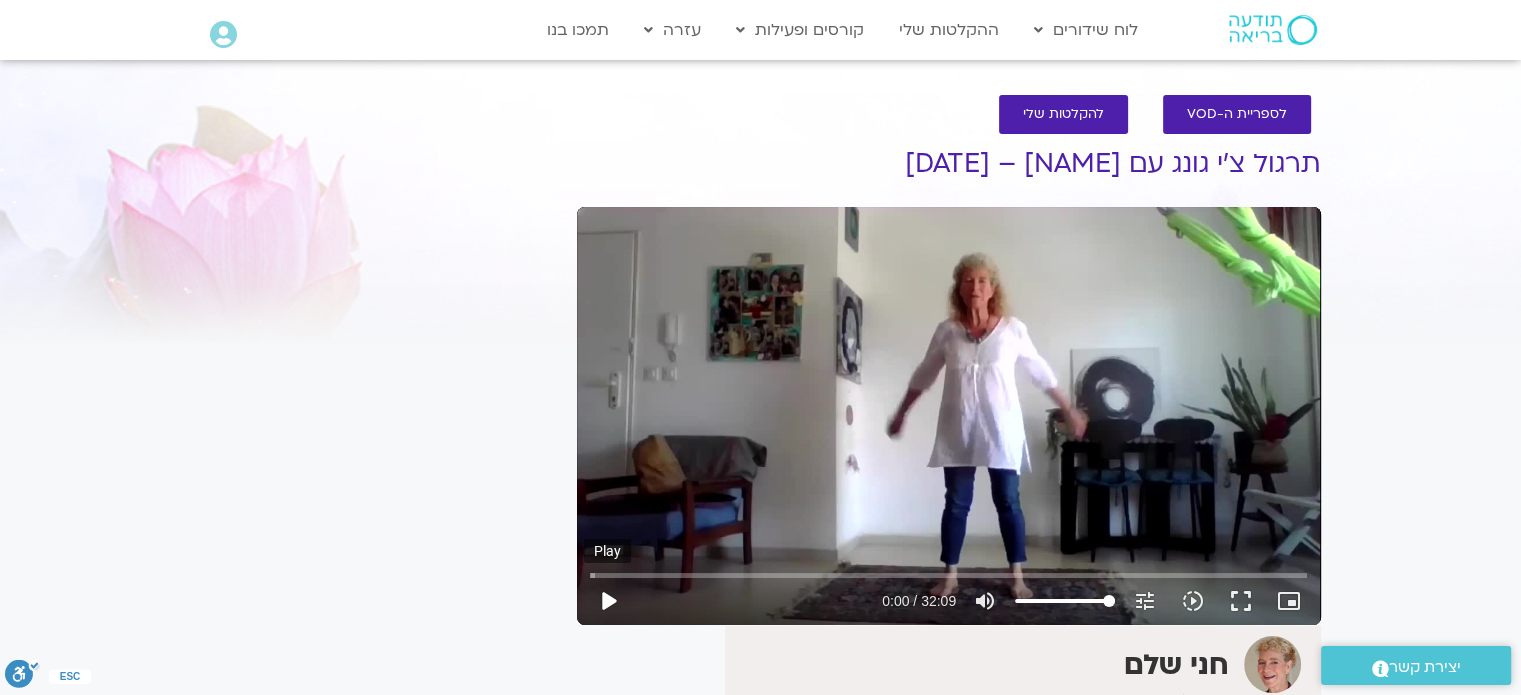 click on "play_arrow" at bounding box center [608, 601] 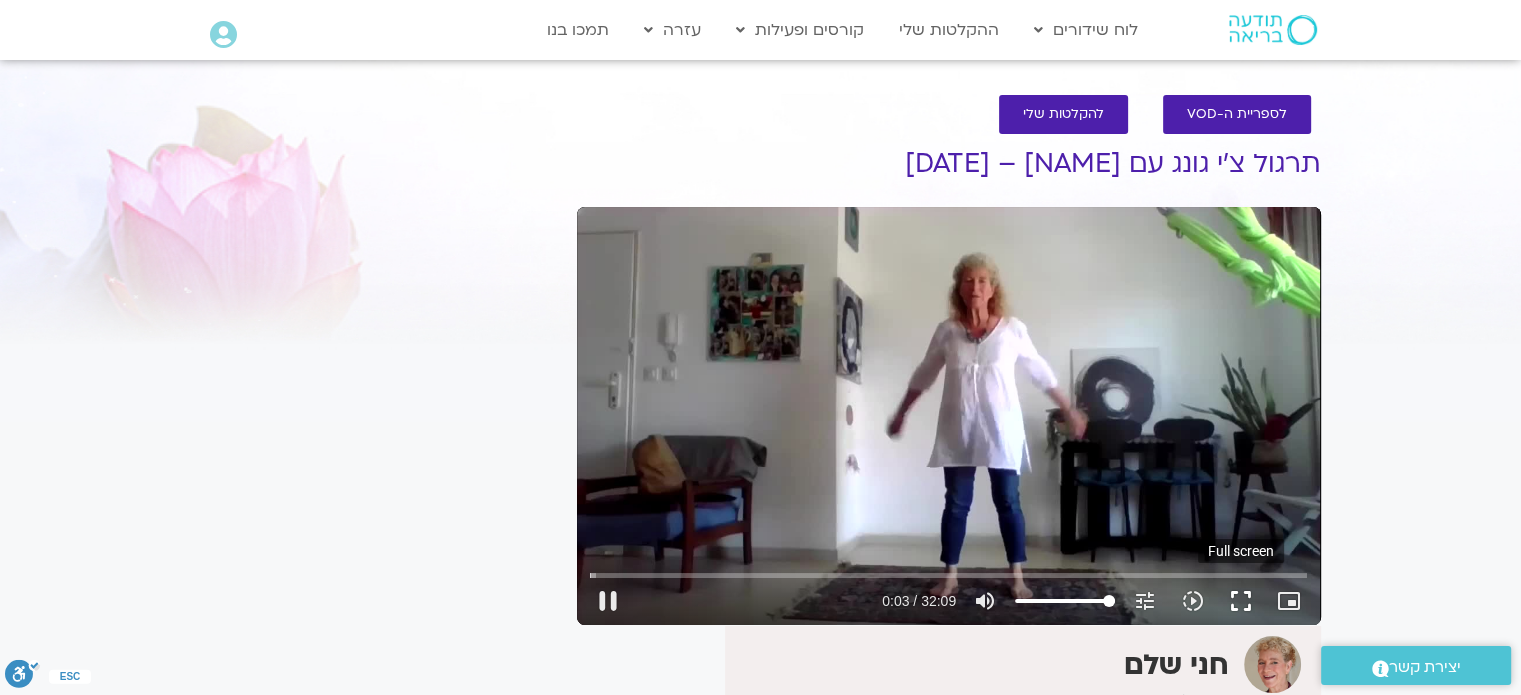 click on "fullscreen" at bounding box center [1241, 601] 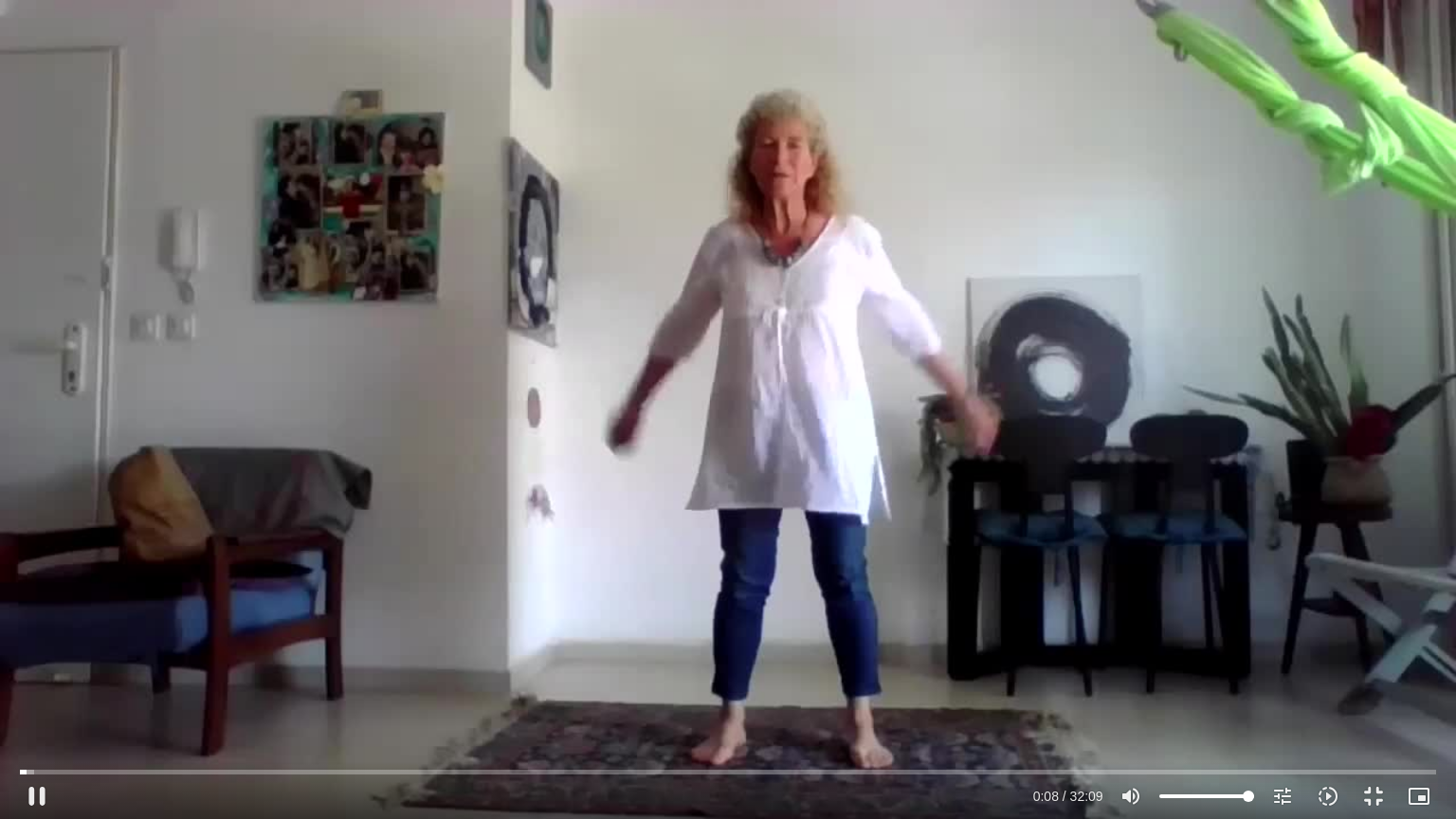 click on "Skip Ad 29:28 pause 0:08 / 32:09 volume_up Mute tune Resolution Auto 720p slow_motion_video Playback speed 1x 1x fullscreen_exit picture_in_picture_alt Picture-in-Picture Off close Resolution 720p 480p 360p 240p Auto done close Playback speed 0.5x 0.75x 1x done 1.25x 1.5x 1.75x 2x" at bounding box center [728, 410] 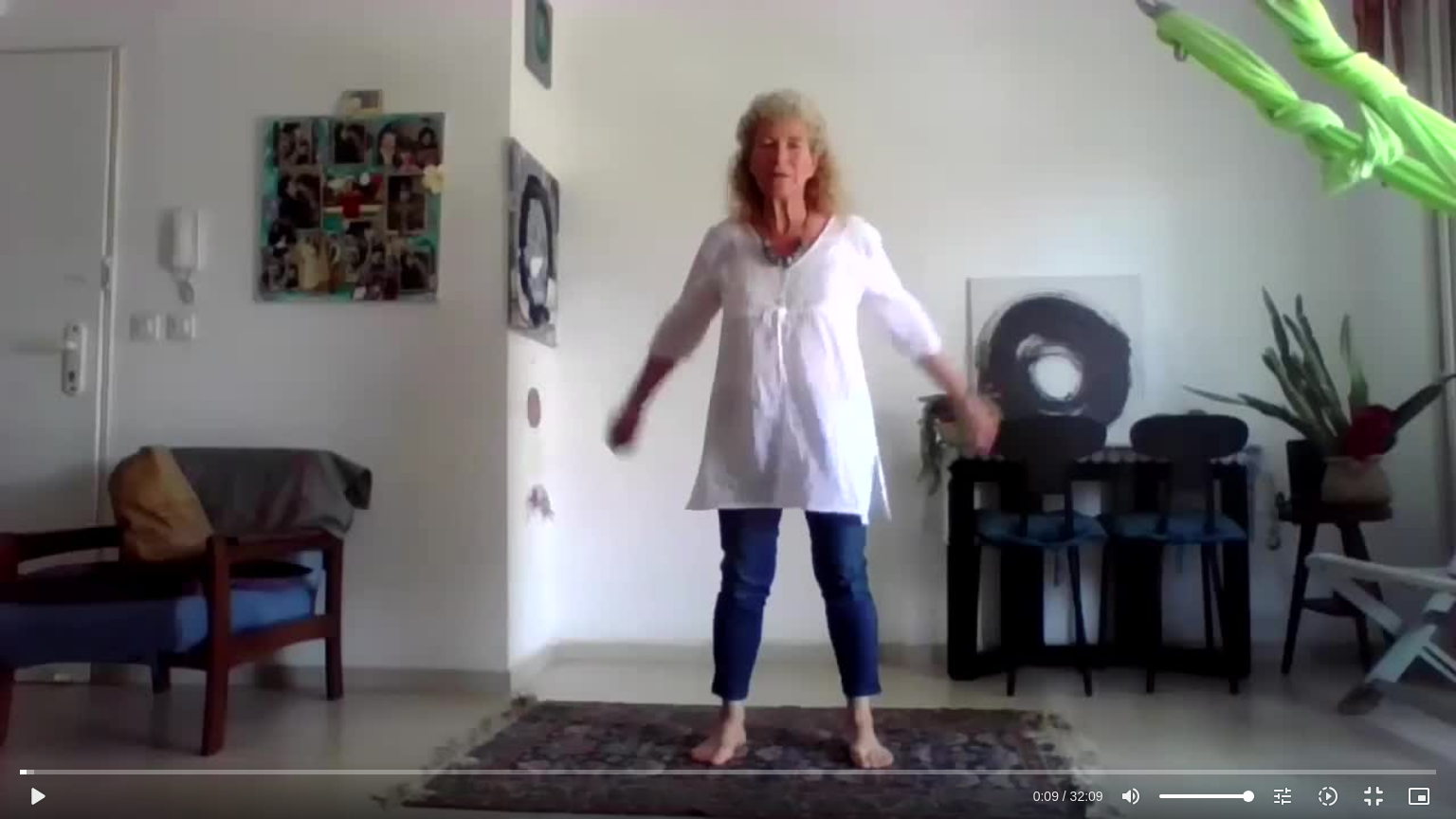 drag, startPoint x: 640, startPoint y: 374, endPoint x: 658, endPoint y: 364, distance: 20.59126 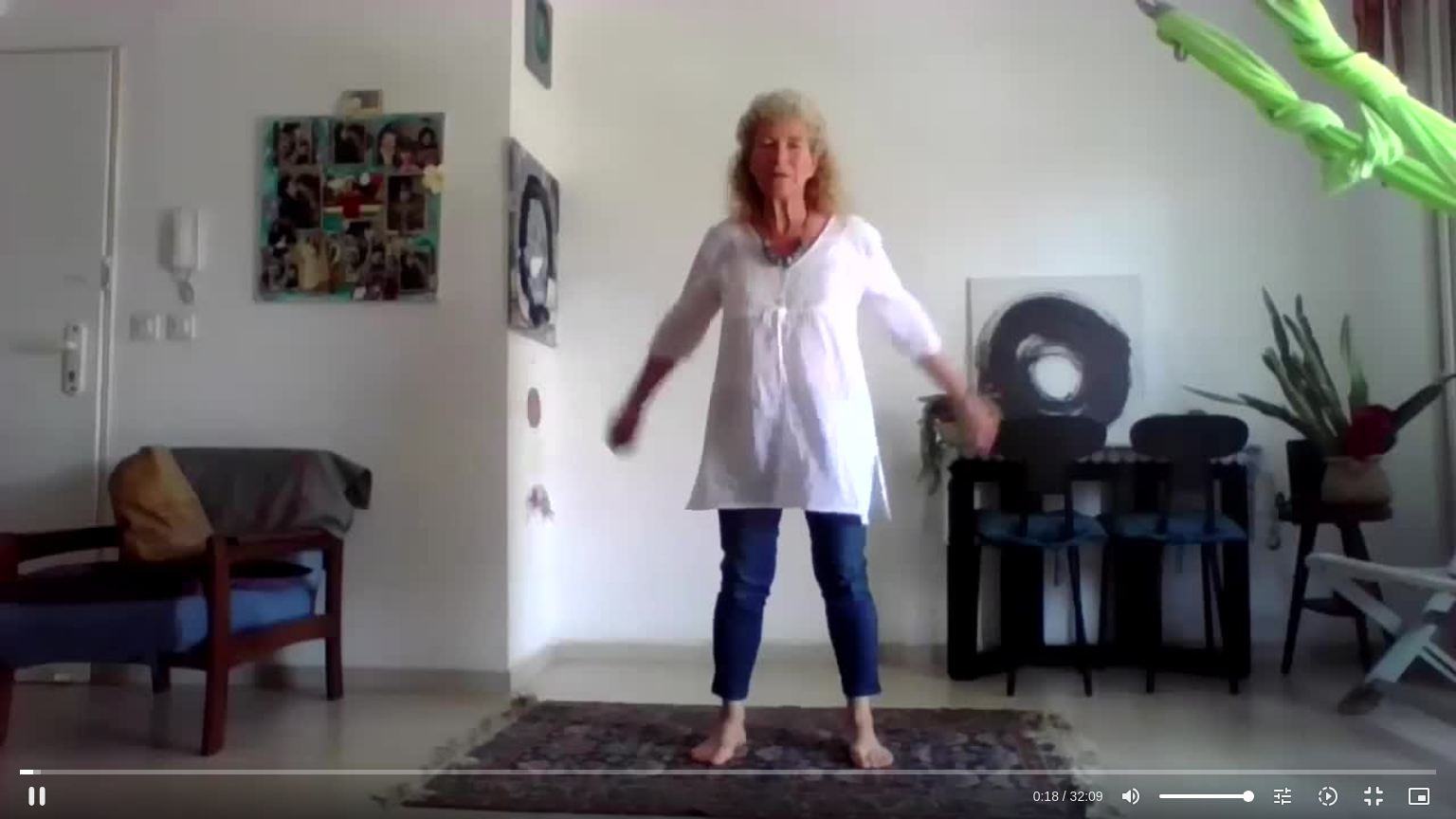 type on "18.817309" 